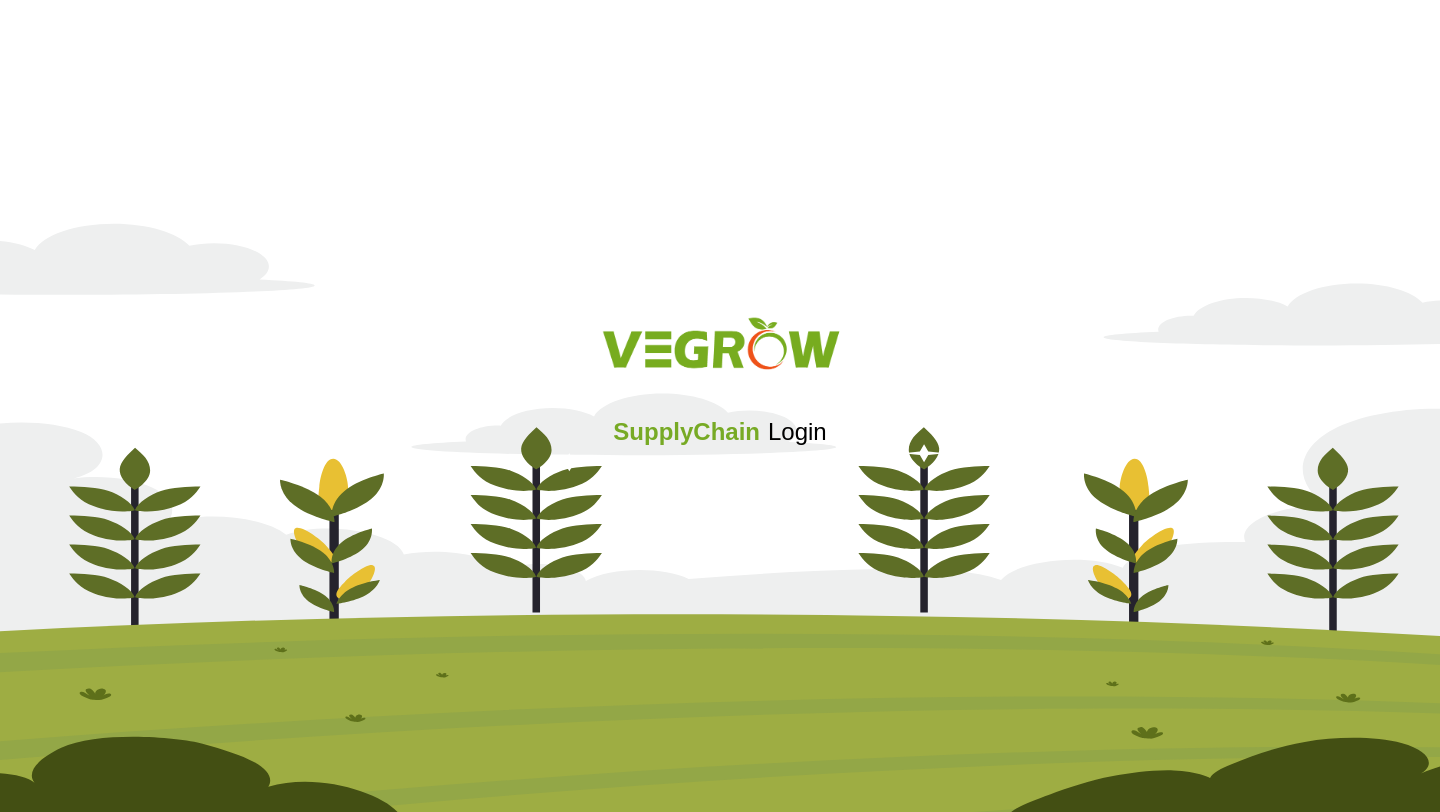 scroll, scrollTop: 0, scrollLeft: 0, axis: both 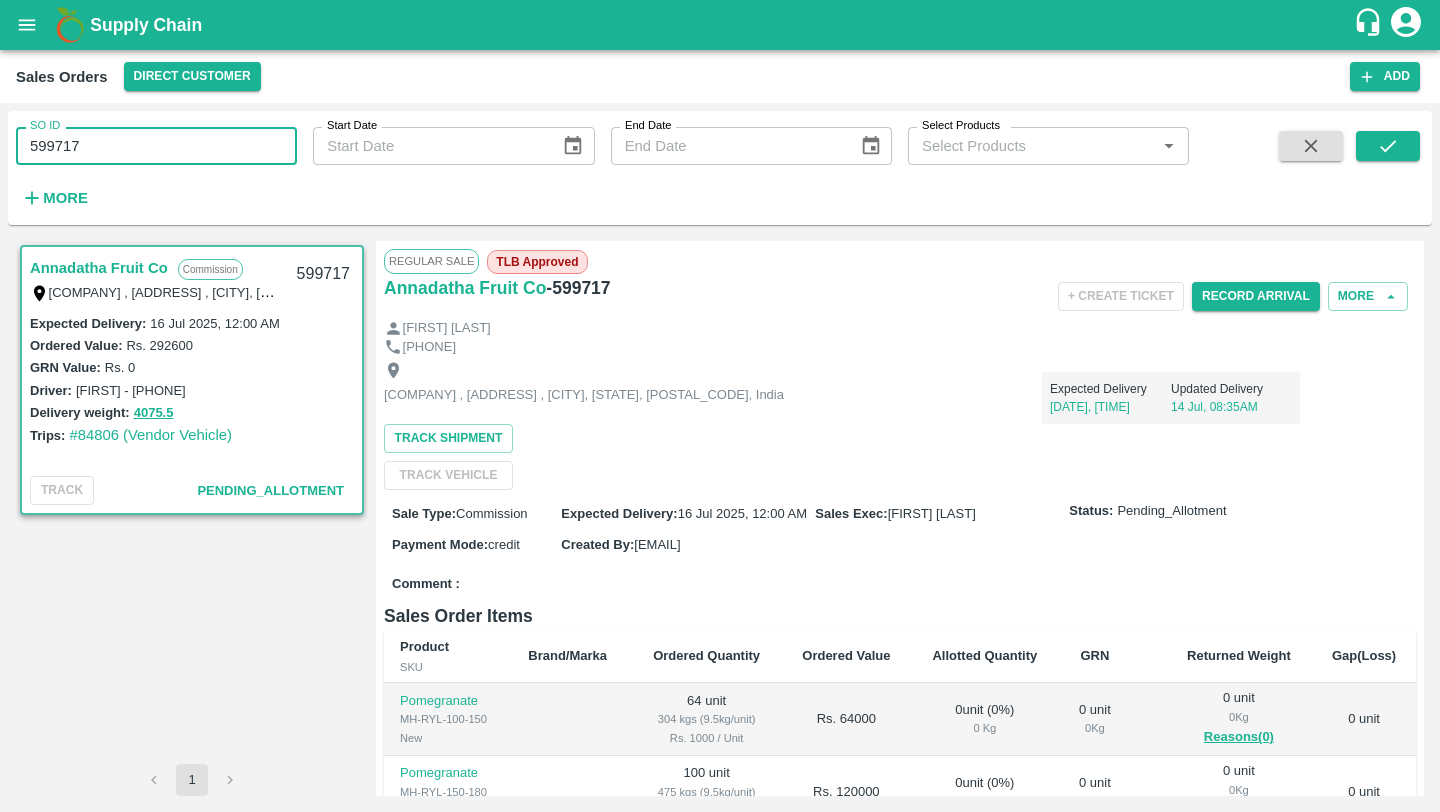 drag, startPoint x: 93, startPoint y: 140, endPoint x: 0, endPoint y: 140, distance: 93 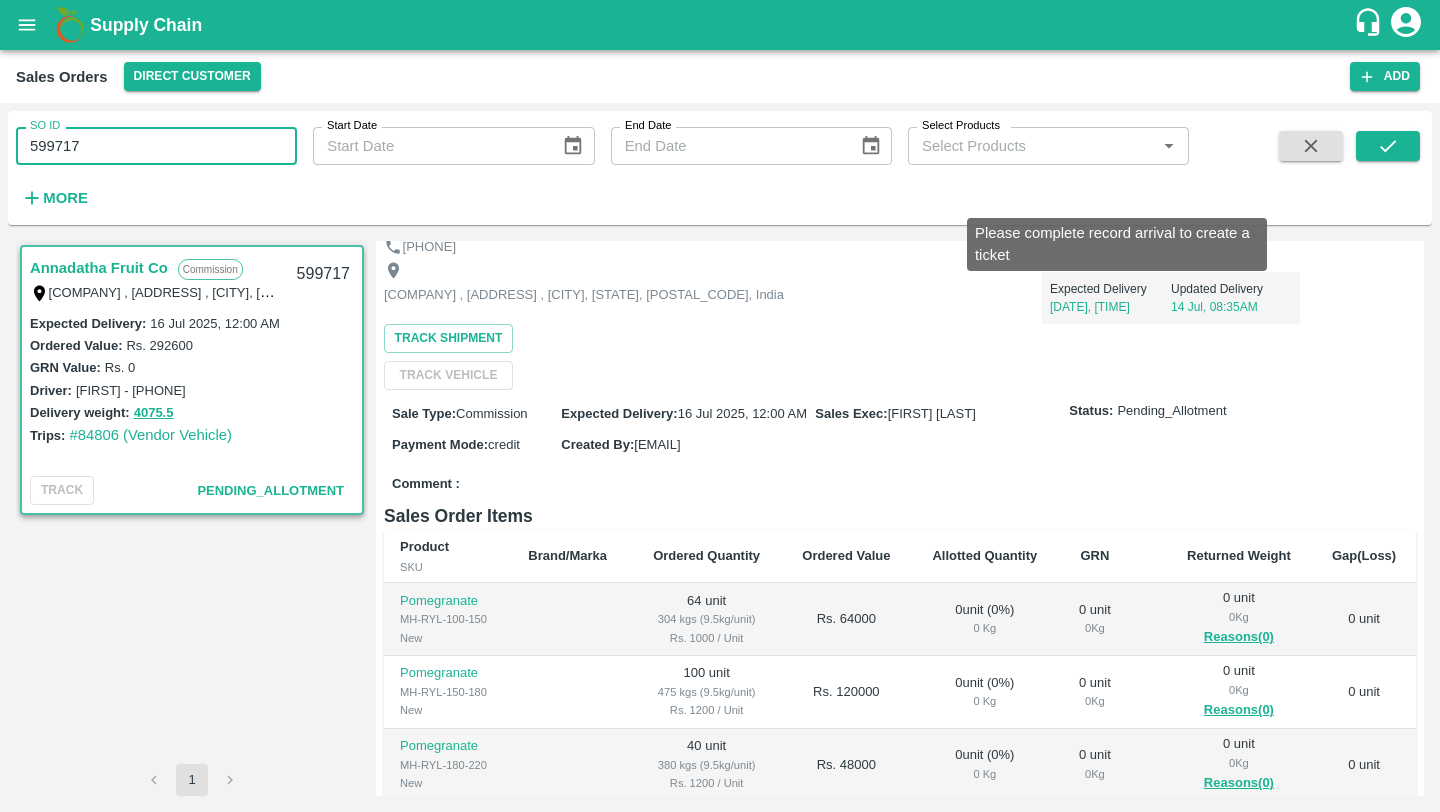 scroll, scrollTop: 109, scrollLeft: 0, axis: vertical 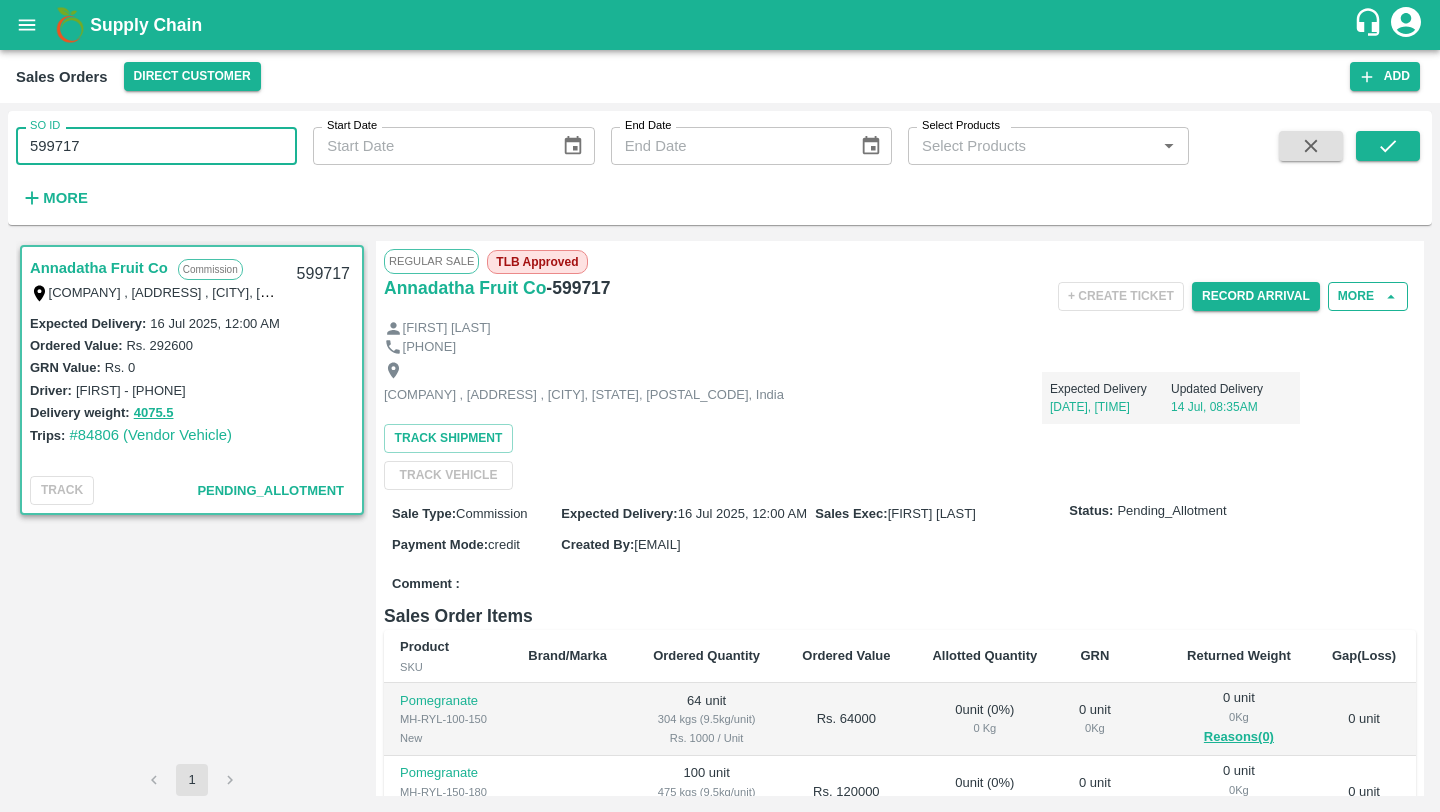 click on "More" at bounding box center (1368, 296) 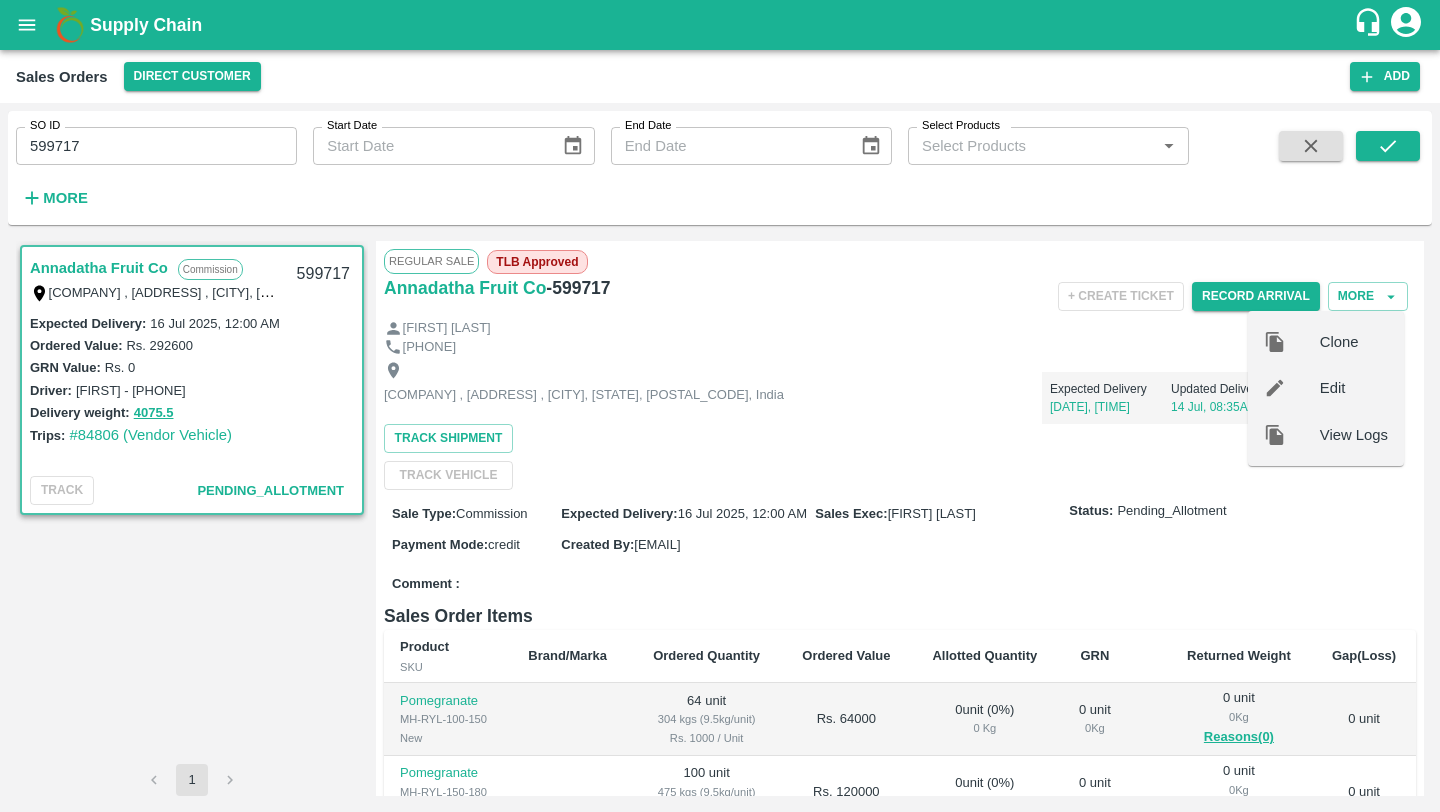 click at bounding box center (1292, 388) 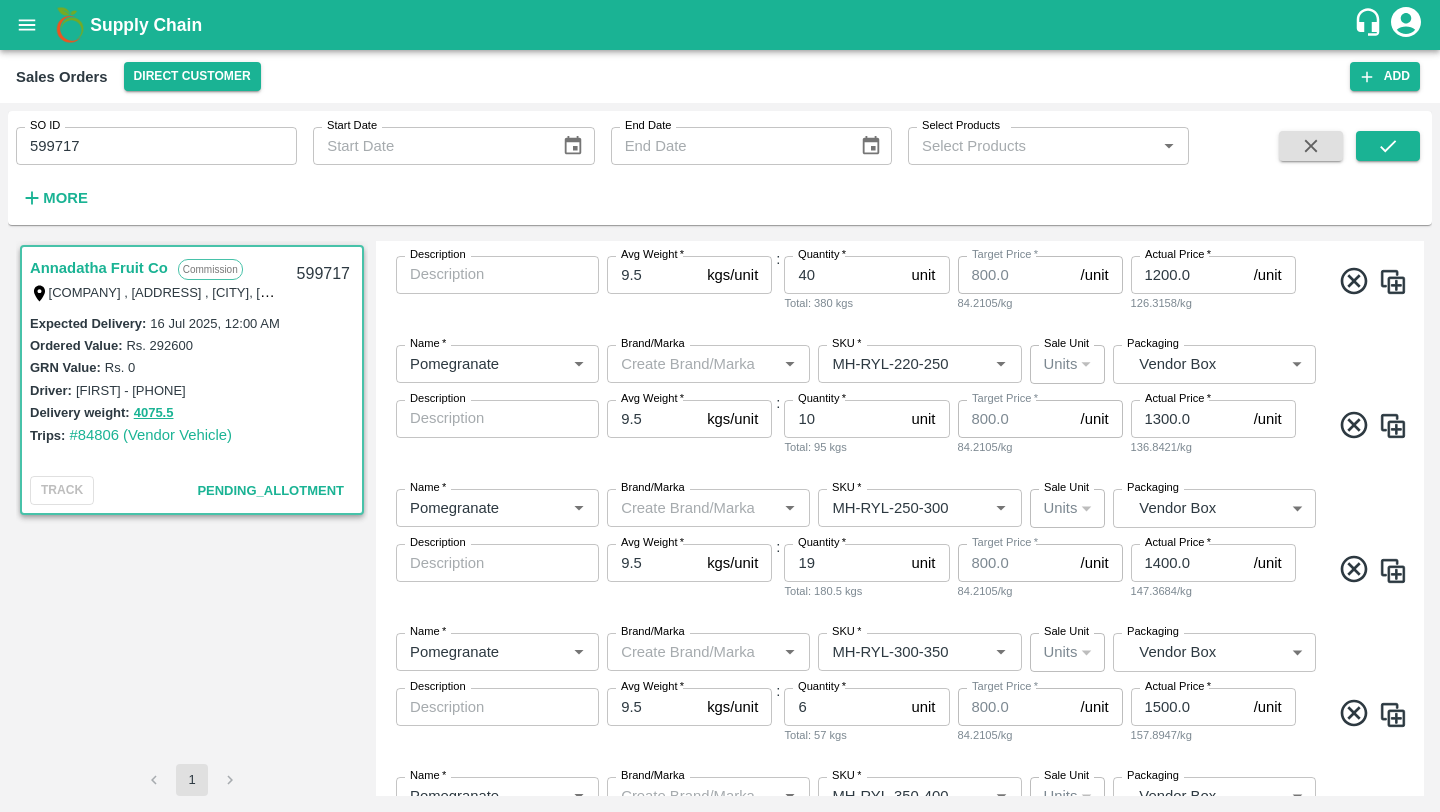 scroll, scrollTop: 764, scrollLeft: 0, axis: vertical 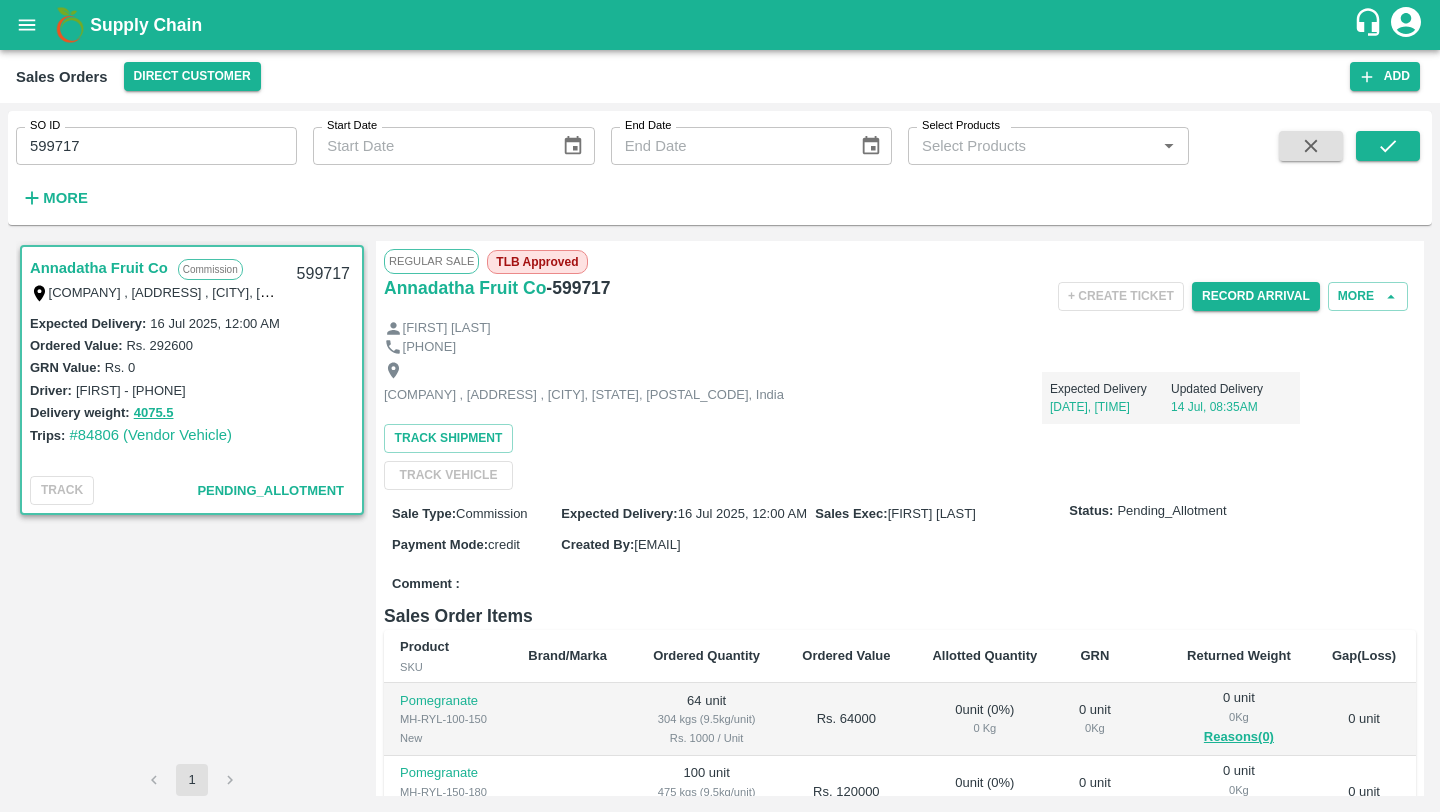 click on "Sale Type :  Commission Expected Delivery :  16 Jul 2025, 12:00 AM Sales Exec :  Nikhil Jalli Status: Pending_Allotment Payment Mode :  credit Created By :  nikhil.jalli@vegrow.in" at bounding box center [900, 528] 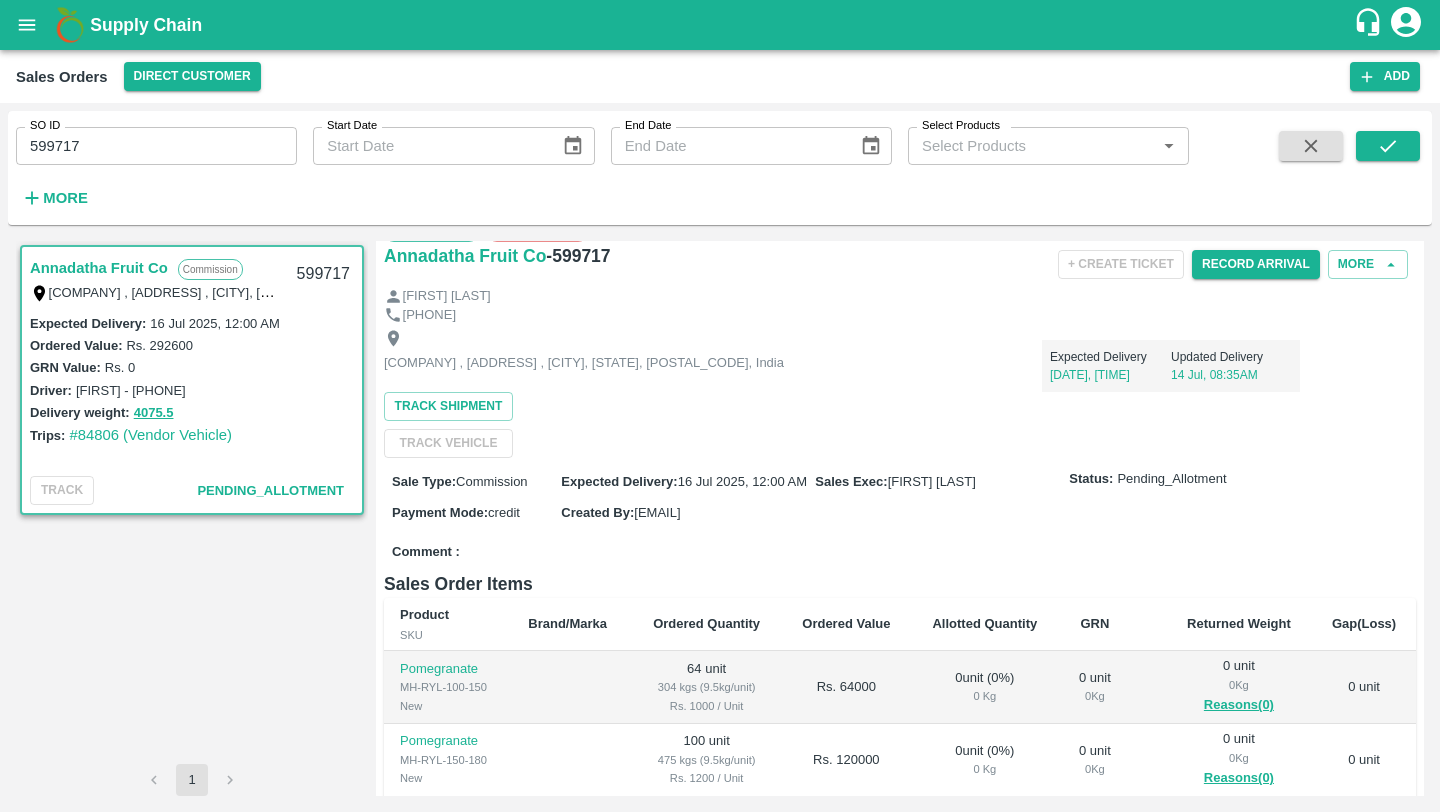 scroll, scrollTop: 34, scrollLeft: 0, axis: vertical 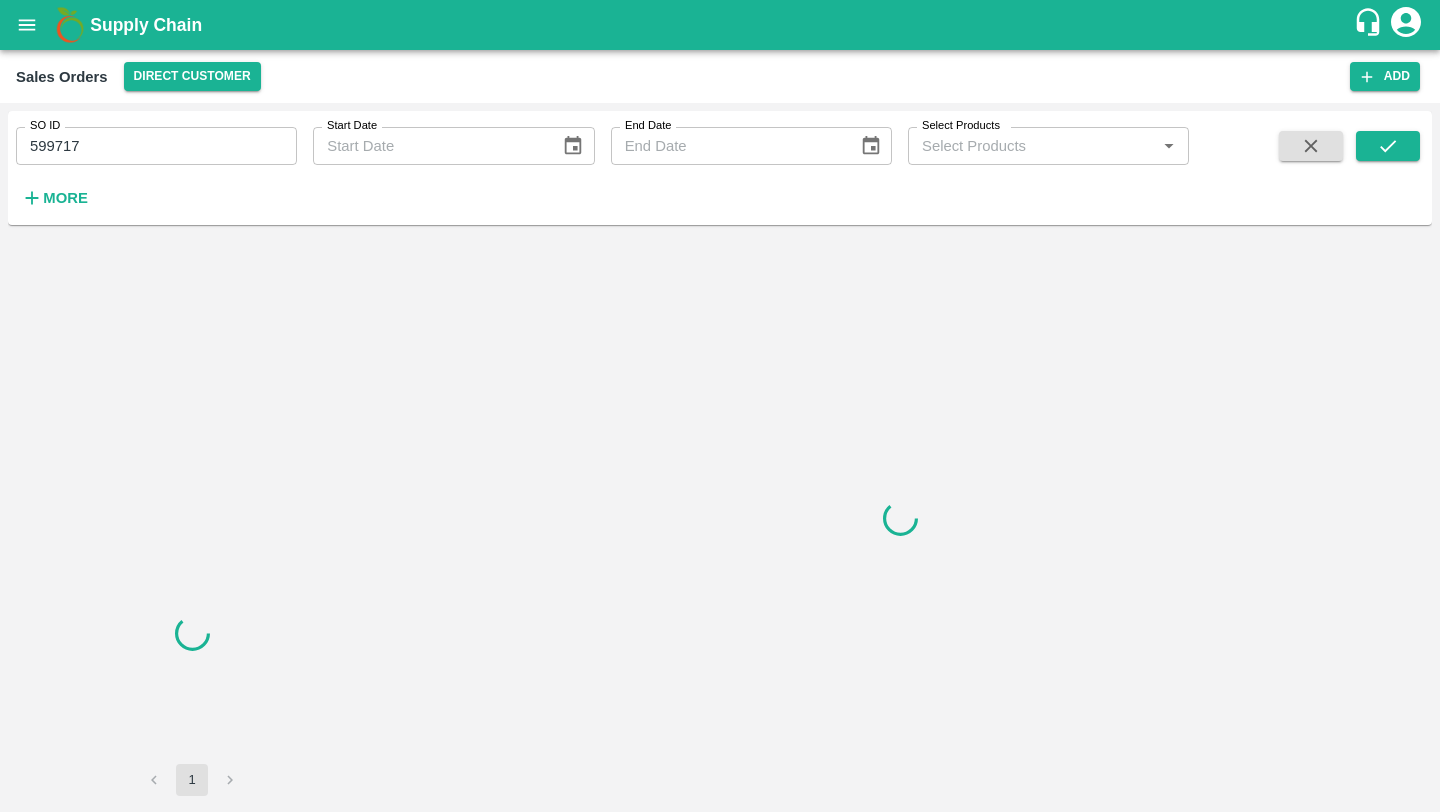 click at bounding box center [27, 25] 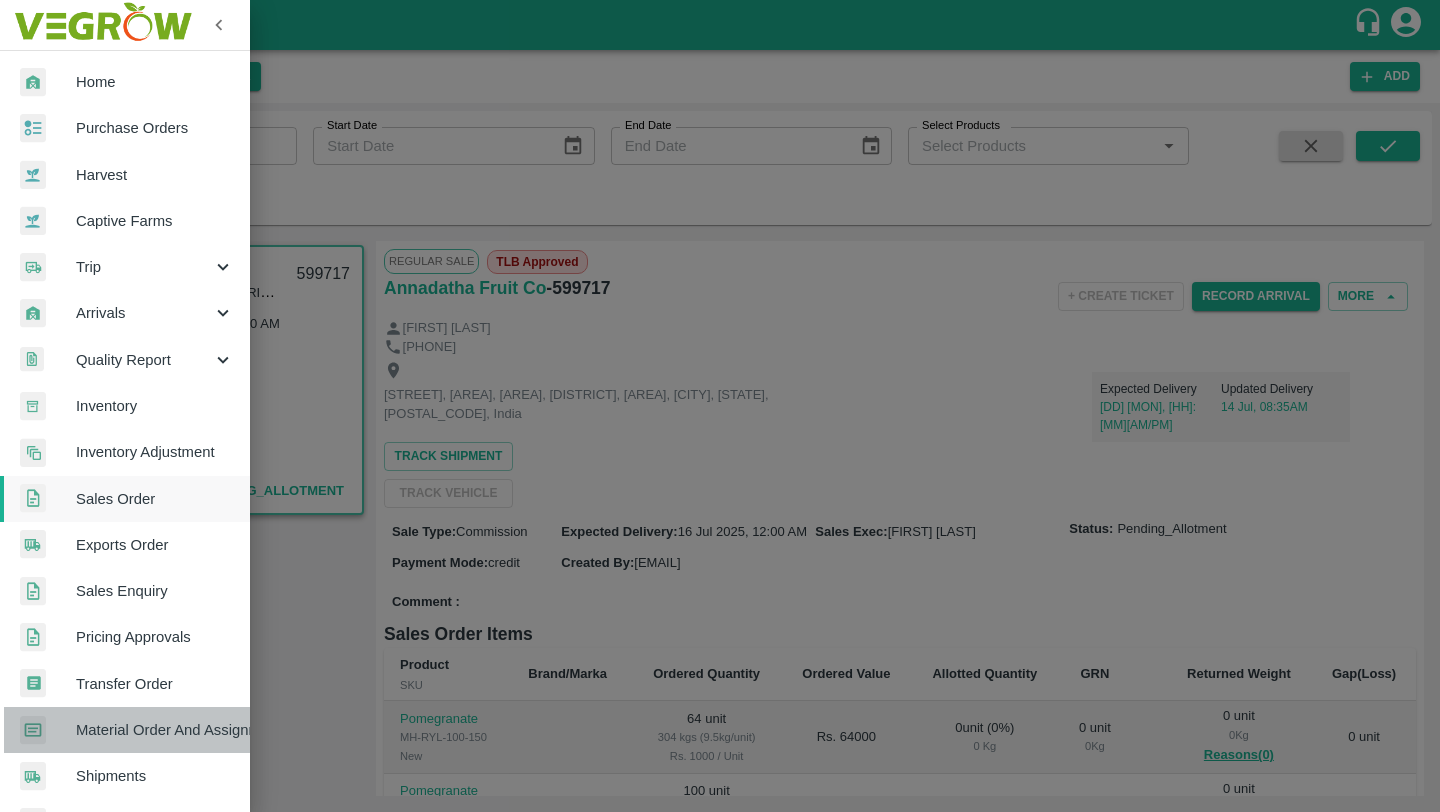 click on "Material Order And Assignment" at bounding box center (155, 730) 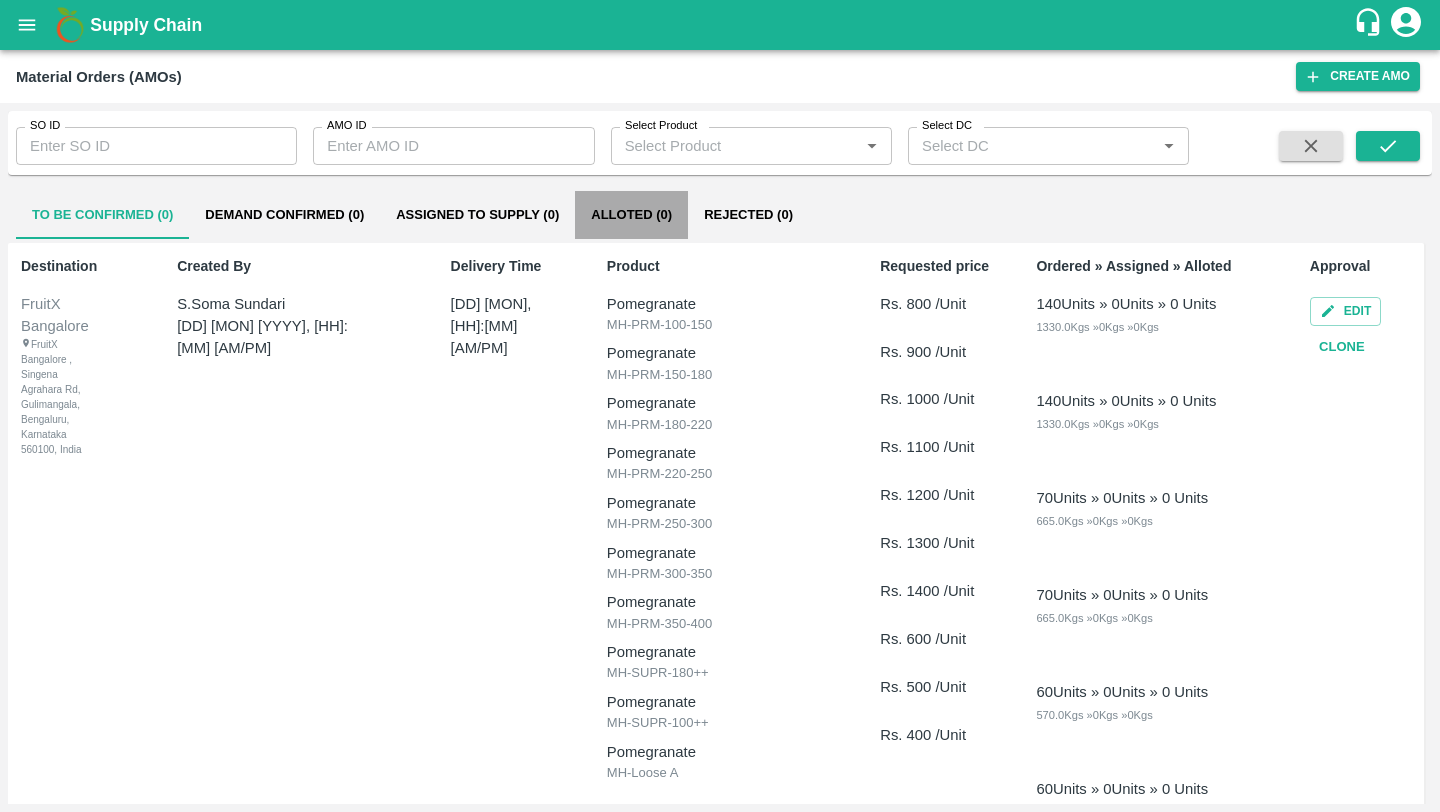click on "Alloted (0)" at bounding box center [631, 215] 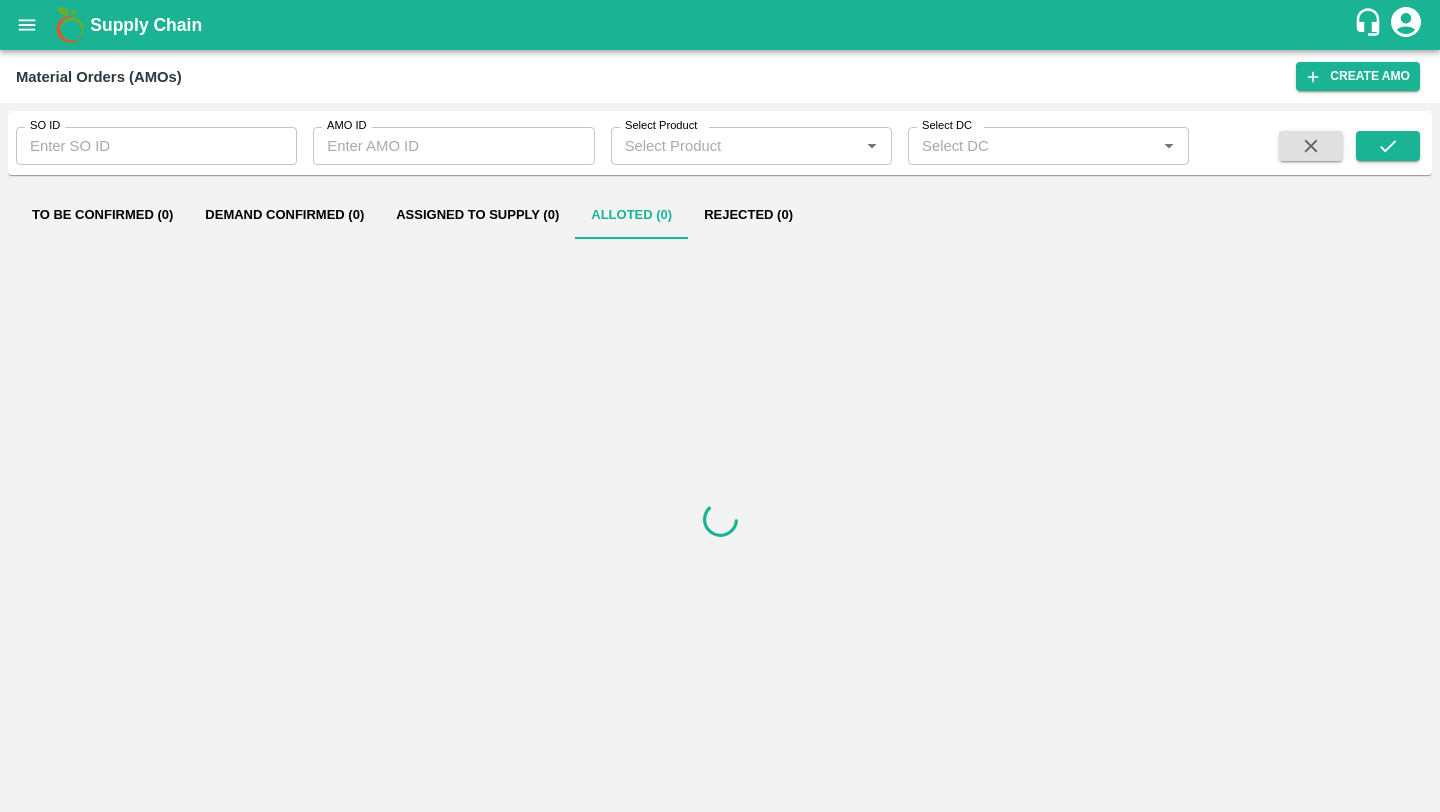 click on "SO ID" at bounding box center [156, 146] 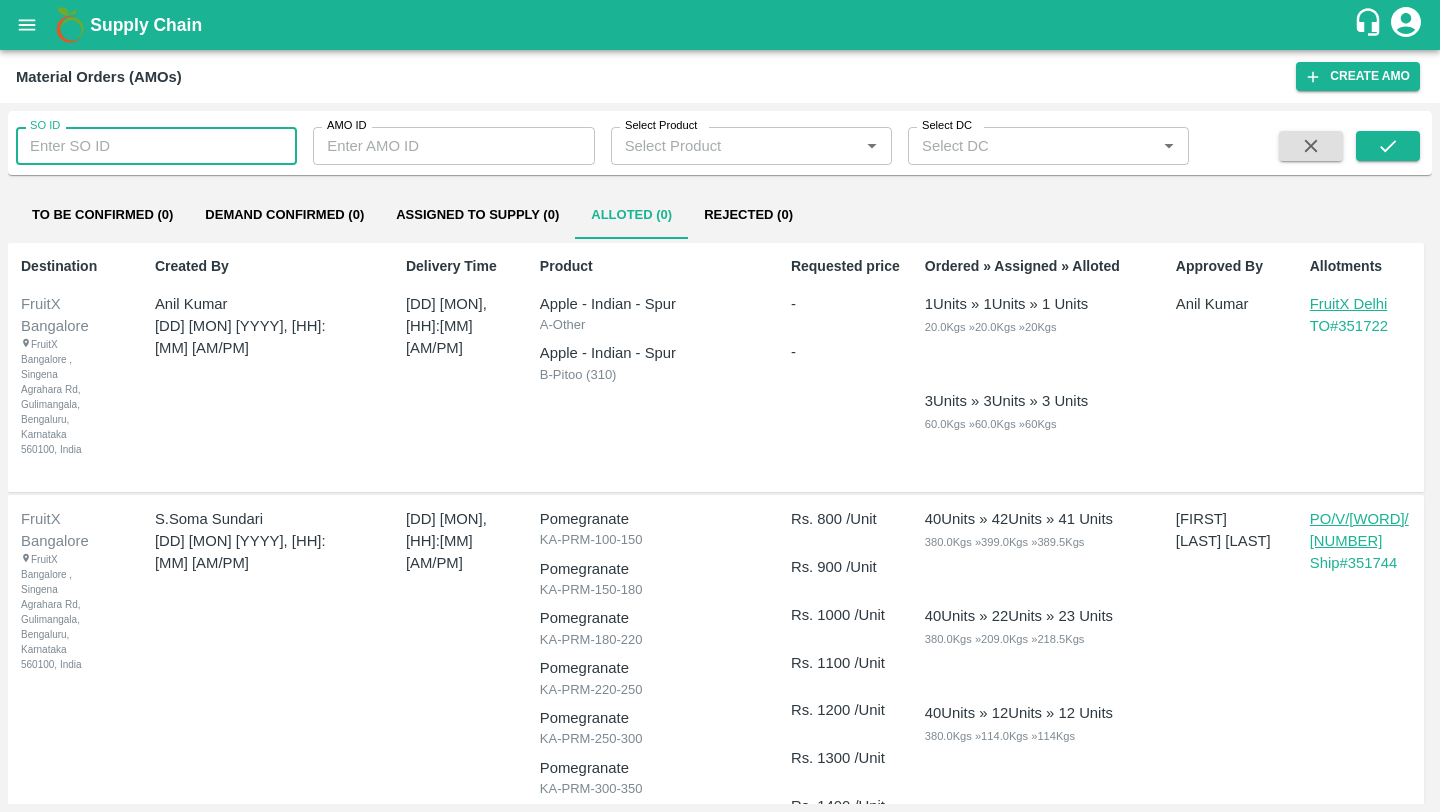paste on "599717" 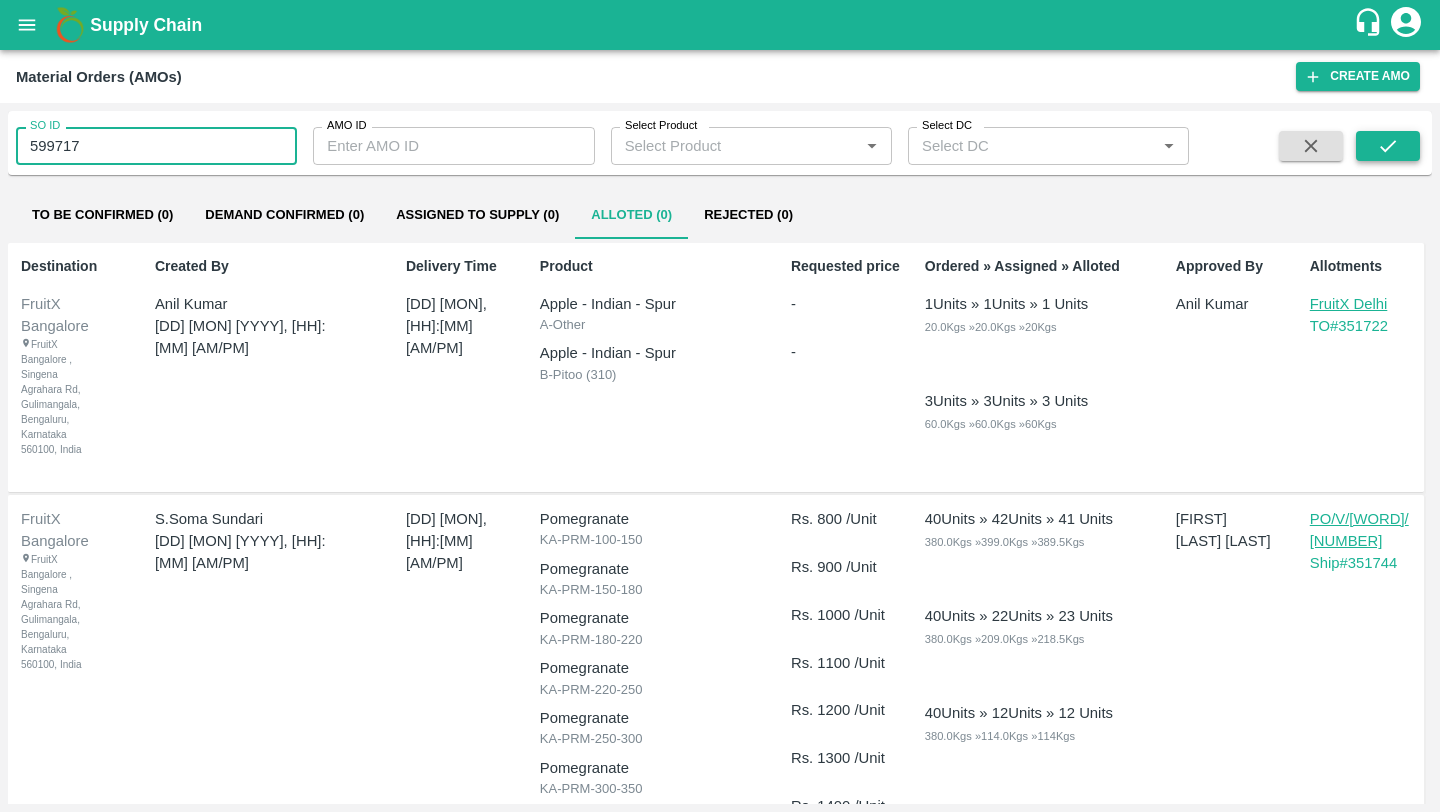 type on "599717" 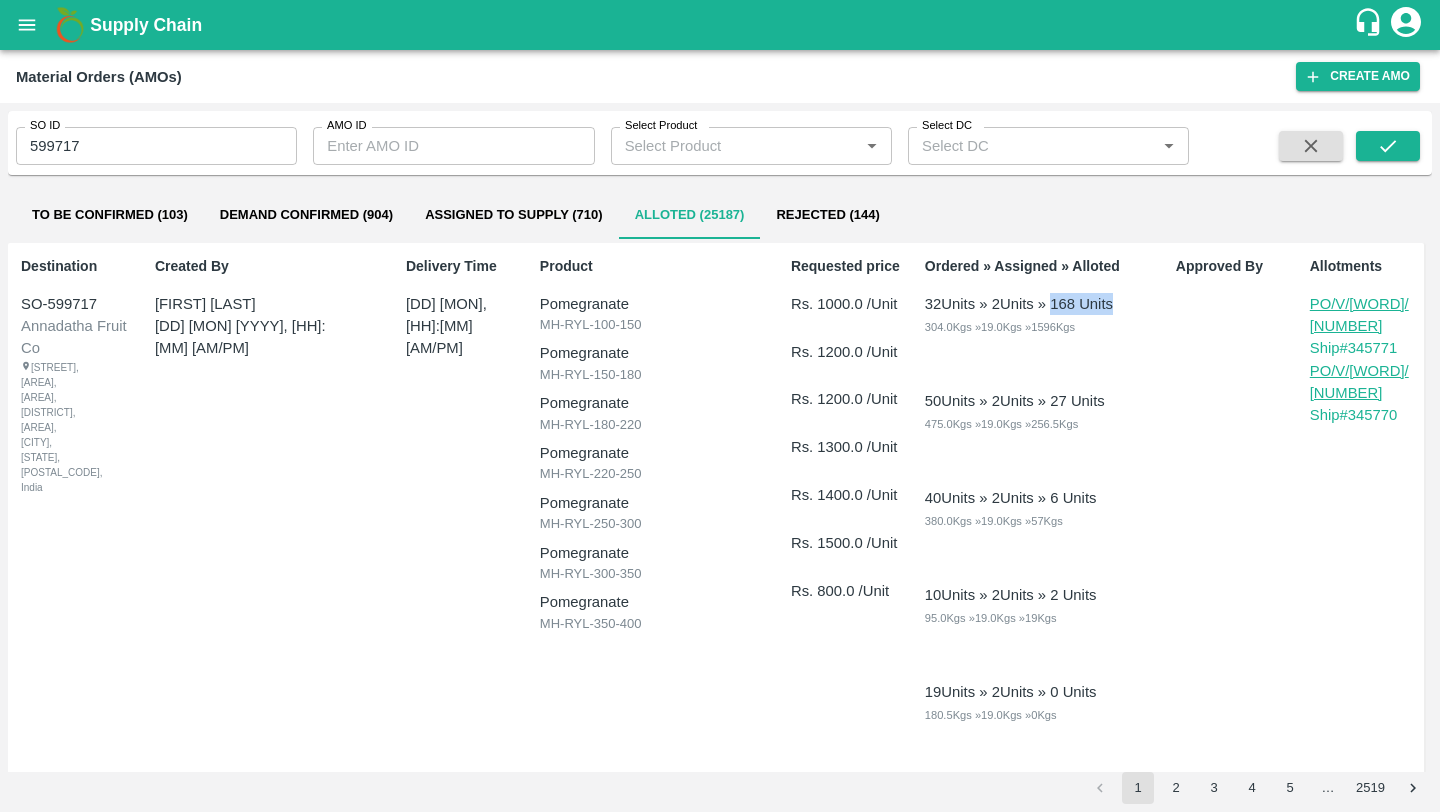 drag, startPoint x: 1058, startPoint y: 300, endPoint x: 1128, endPoint y: 297, distance: 70.064255 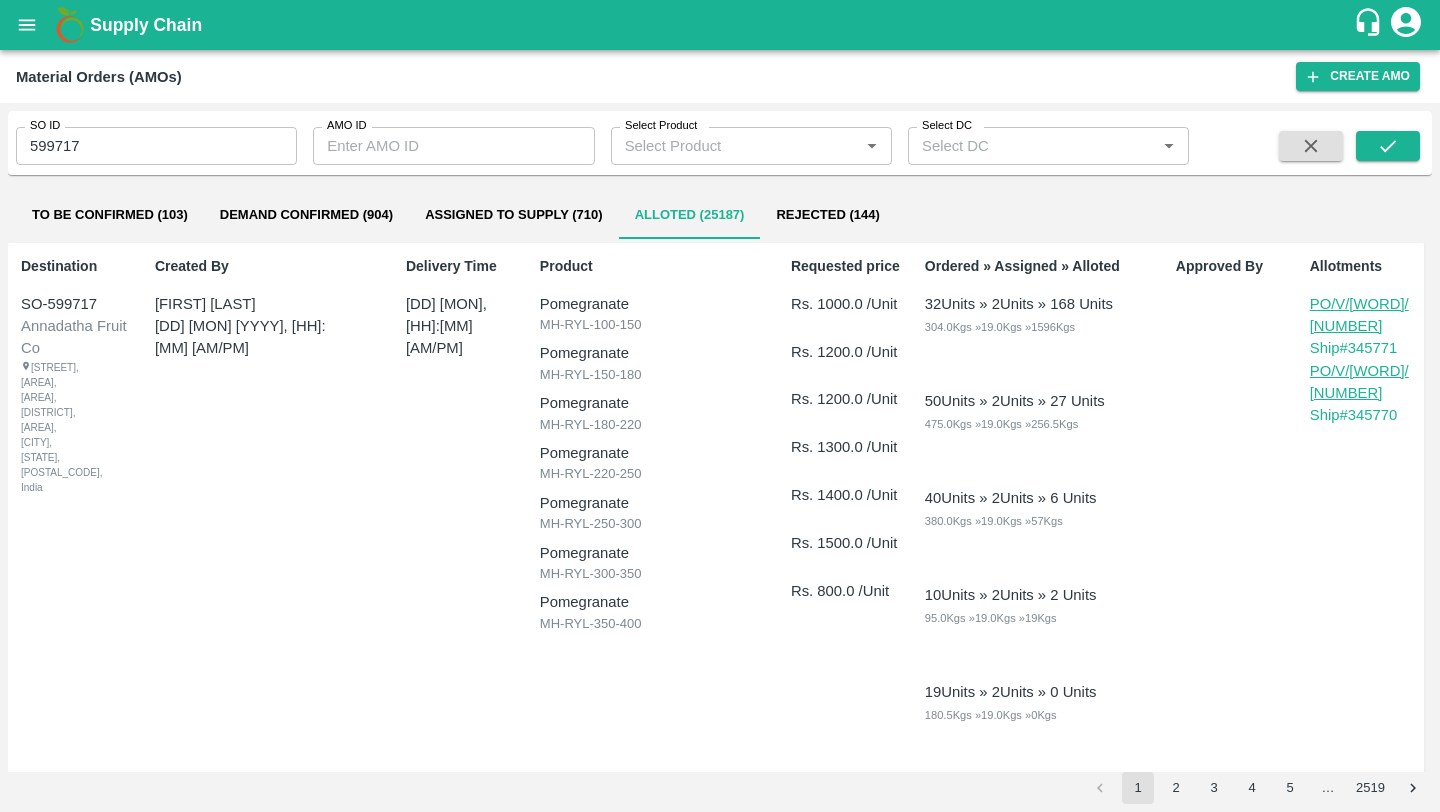 click on "Approved By" at bounding box center [1226, 610] 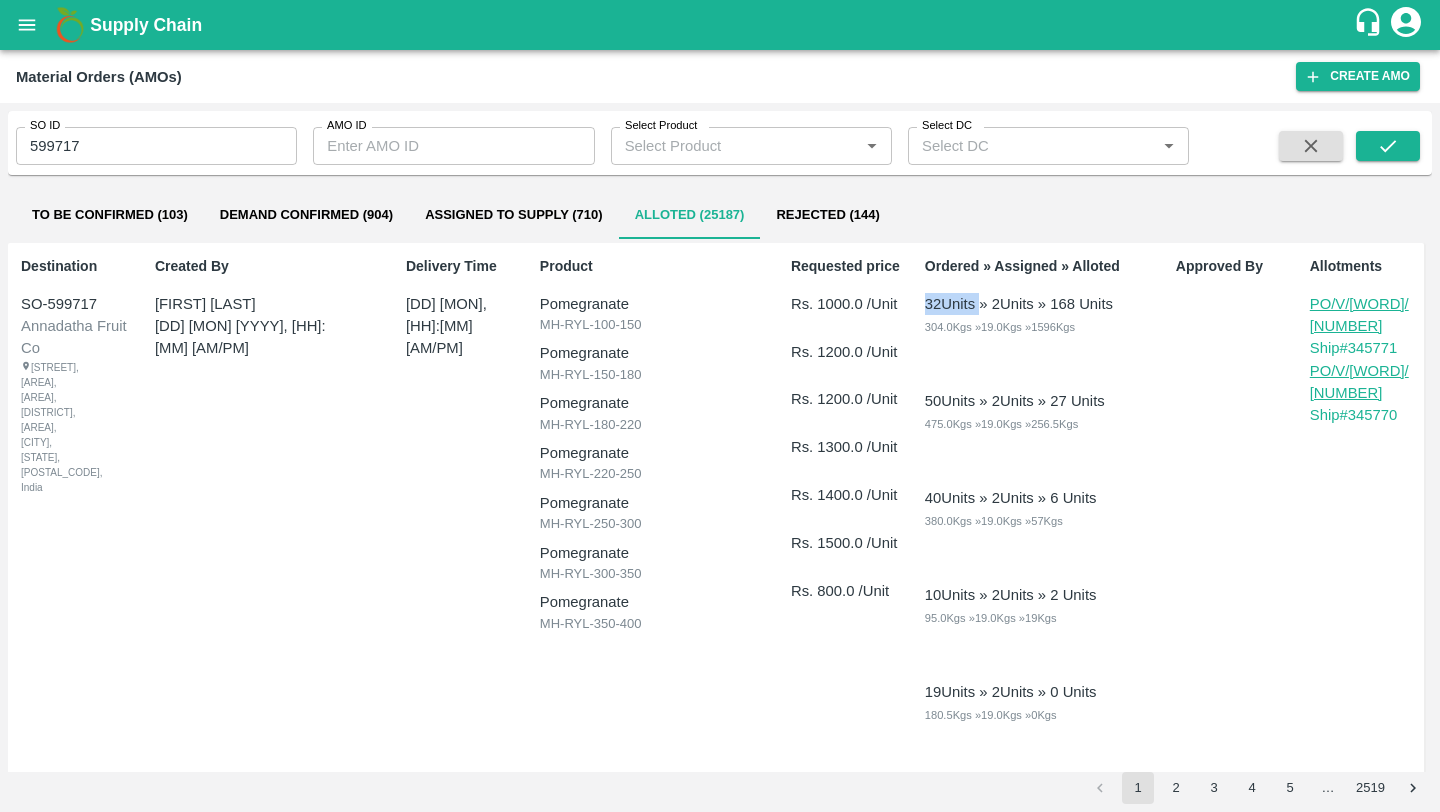 drag, startPoint x: 919, startPoint y: 303, endPoint x: 974, endPoint y: 300, distance: 55.081757 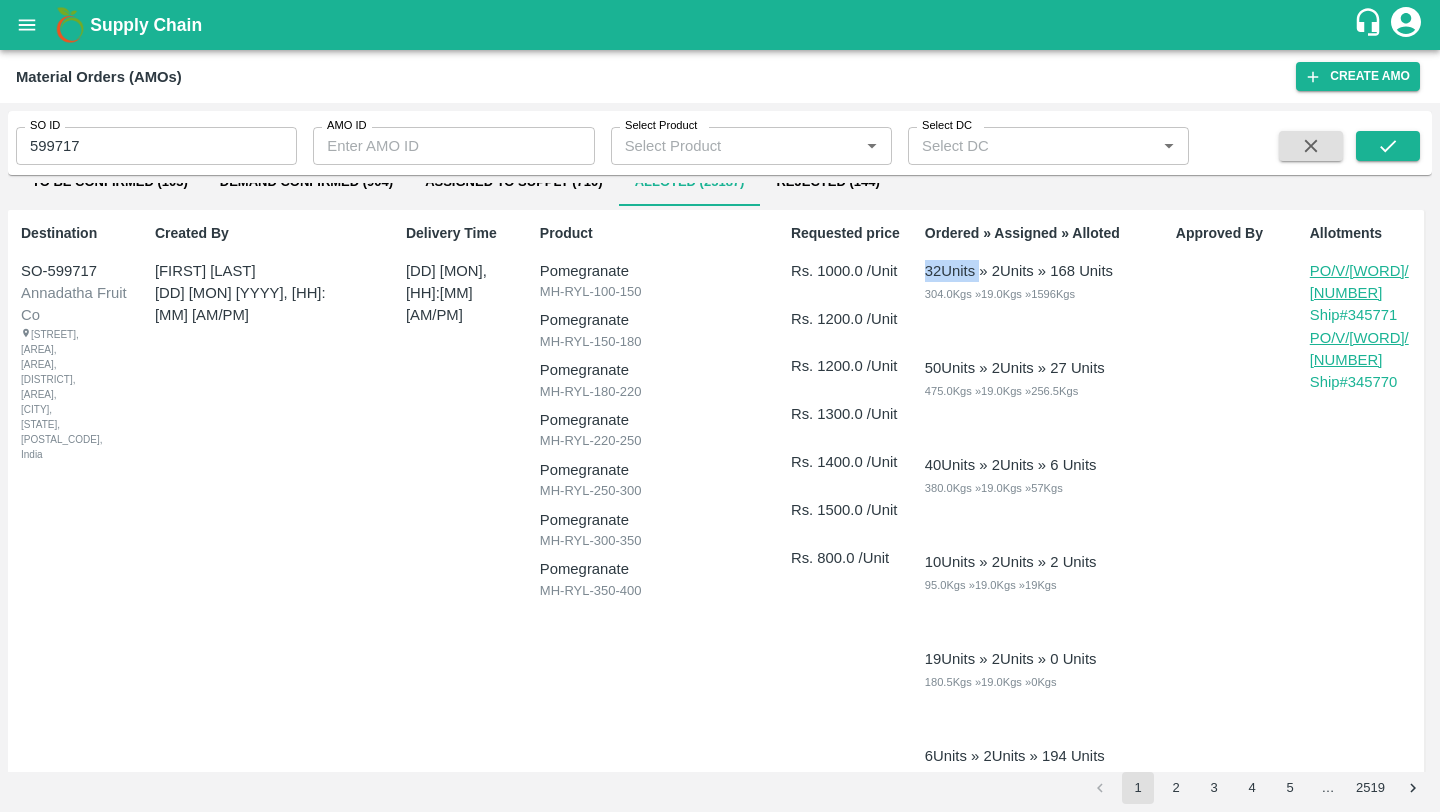scroll, scrollTop: 0, scrollLeft: 0, axis: both 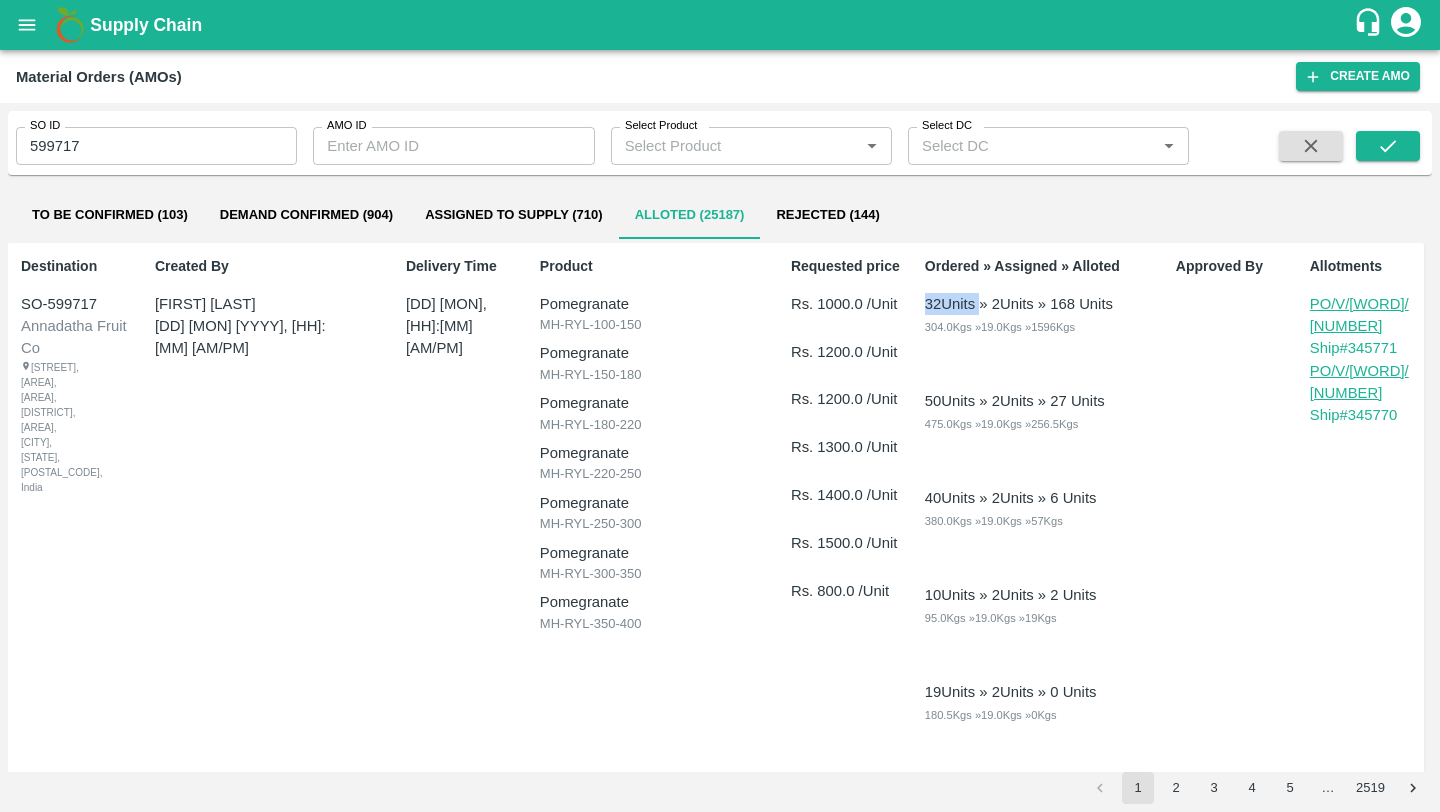 click on "Ordered » Assigned » Alloted 32  Units »   2  Units »   168   Units 304.0  Kgs »  19.0  Kgs »  1596  Kgs 50  Units »   2  Units »   27   Units 475.0  Kgs »  19.0  Kgs »  256.5  Kgs 40  Units »   2  Units »   6   Units 380.0  Kgs »  19.0  Kgs »  57  Kgs 10  Units »   2  Units »   2   Units 95.0  Kgs »  19.0  Kgs »  19  Kgs 19  Units »   2  Units »   0   Units 180.5  Kgs »  19.0  Kgs »  0  Kgs 6  Units »   2  Units »   194   Units 57.0  Kgs »  19.0  Kgs »  1843  Kgs 15  Units »   2  Units »   32   Units 142.5  Kgs »  19.0  Kgs »  304  Kgs" at bounding box center (1034, 610) 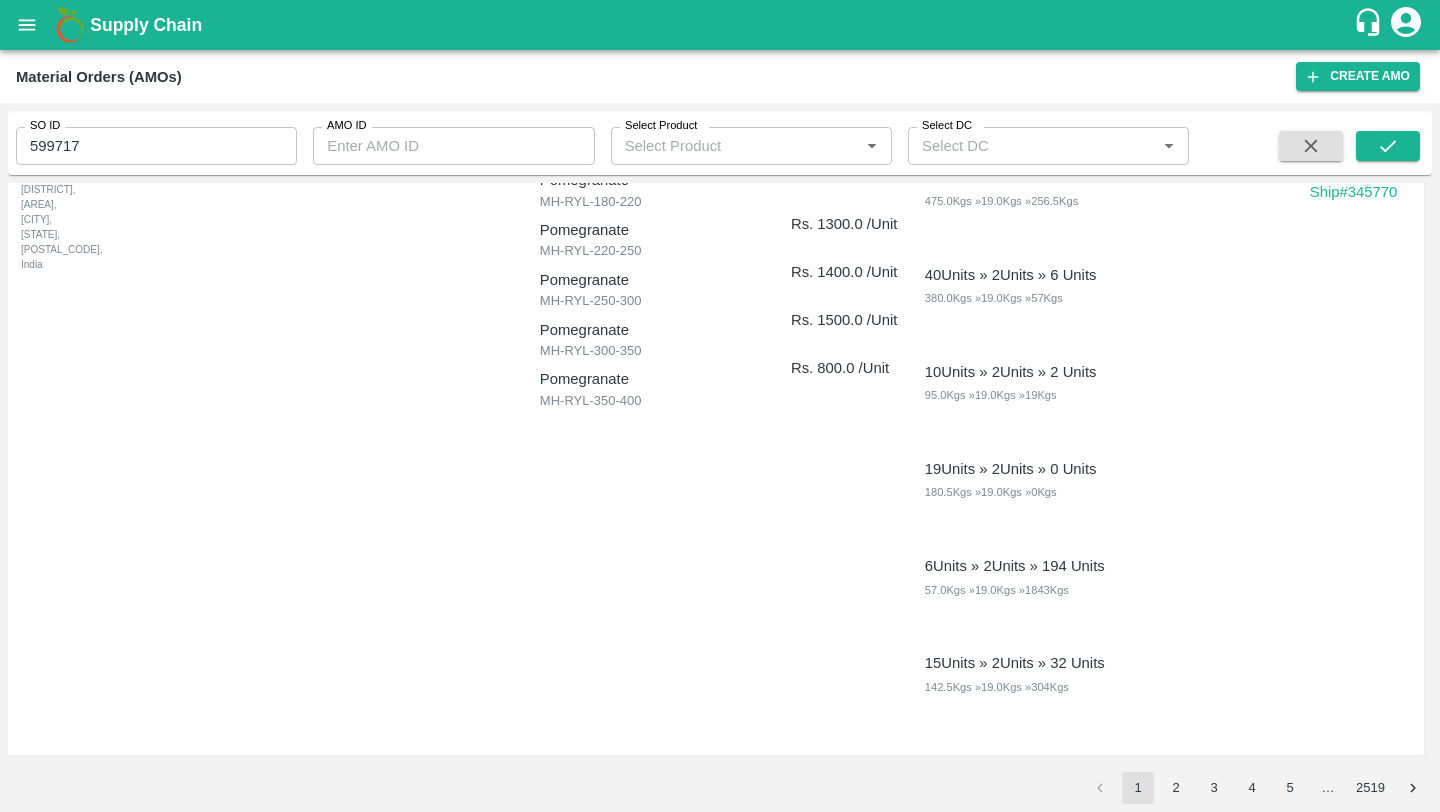 scroll, scrollTop: 0, scrollLeft: 0, axis: both 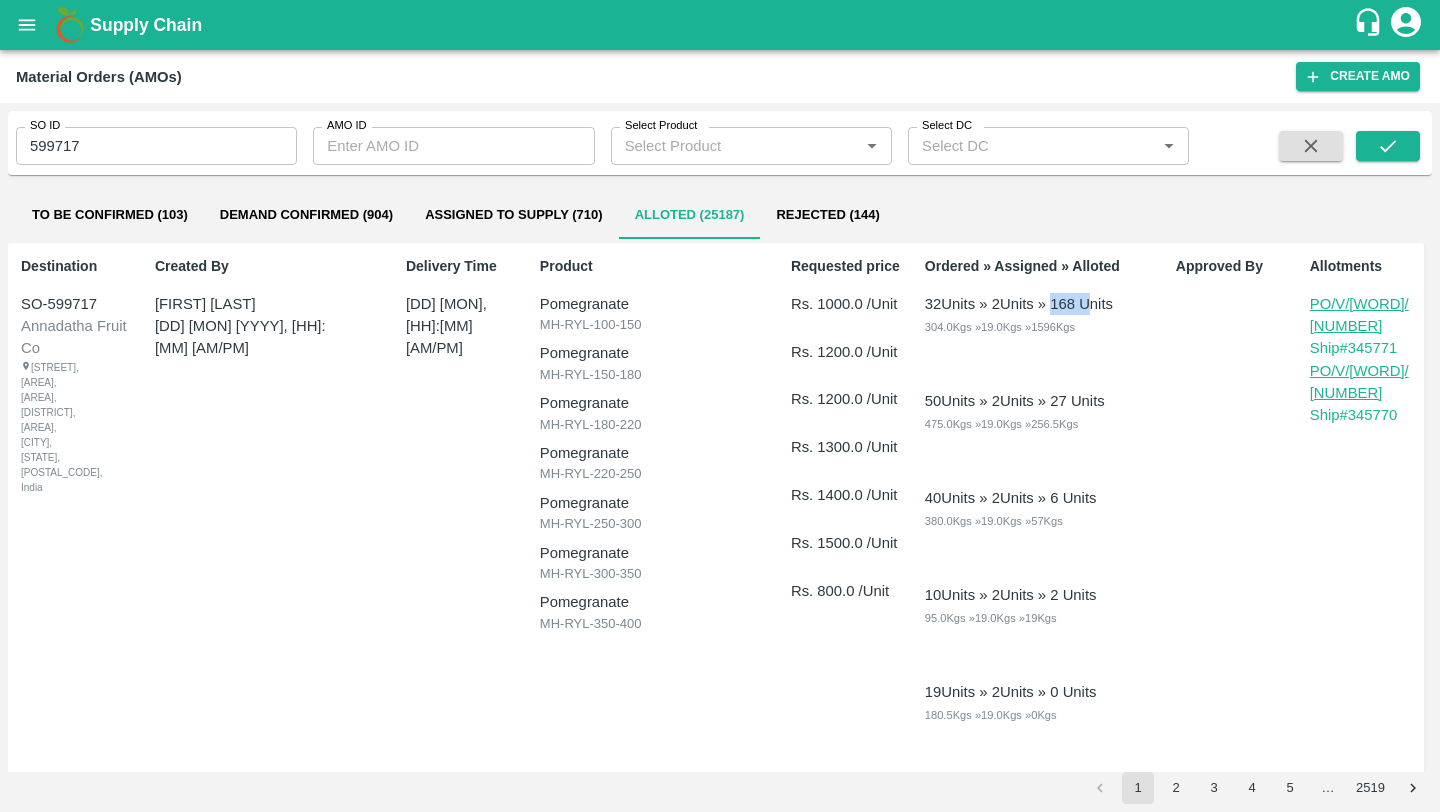 drag, startPoint x: 1057, startPoint y: 302, endPoint x: 1101, endPoint y: 302, distance: 44 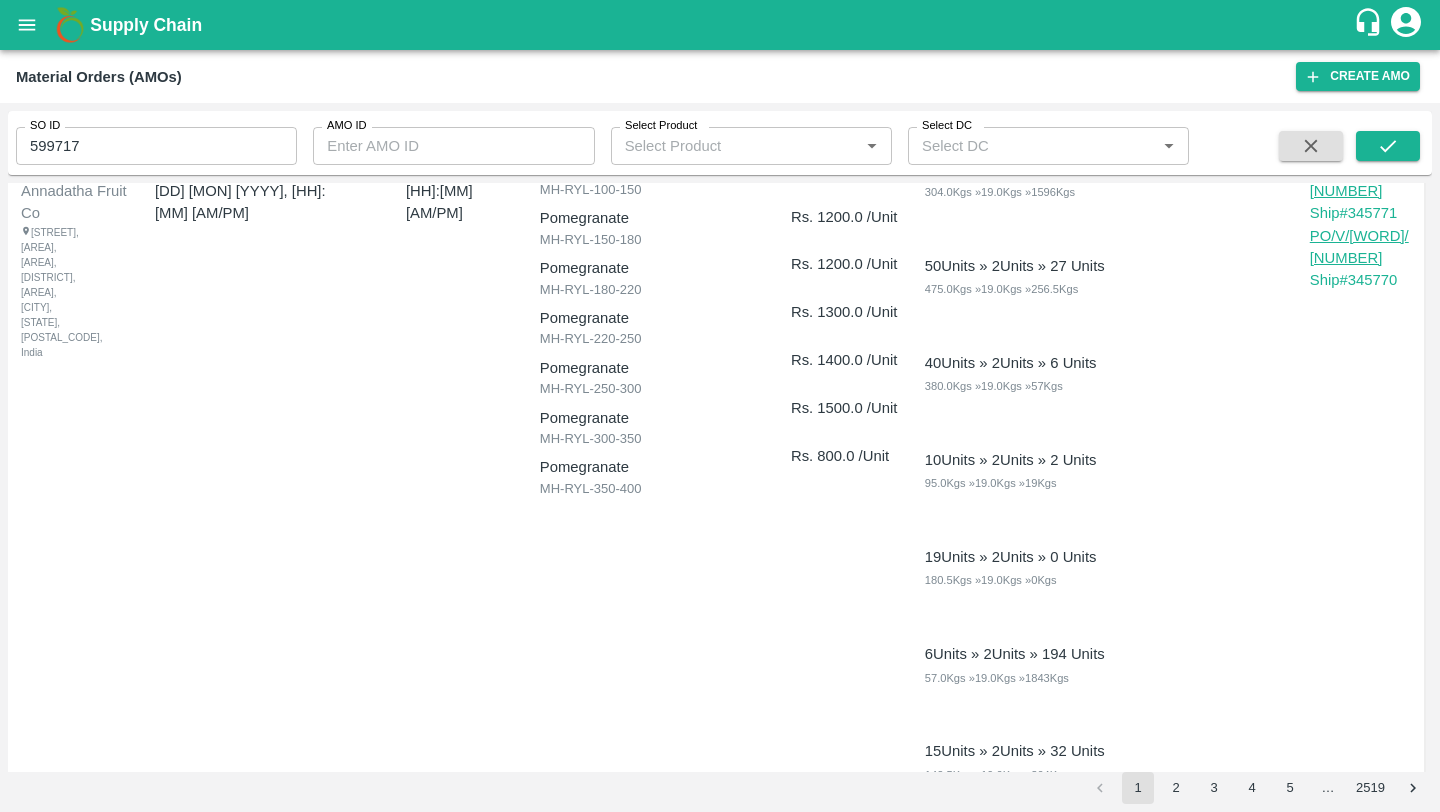 scroll, scrollTop: 0, scrollLeft: 0, axis: both 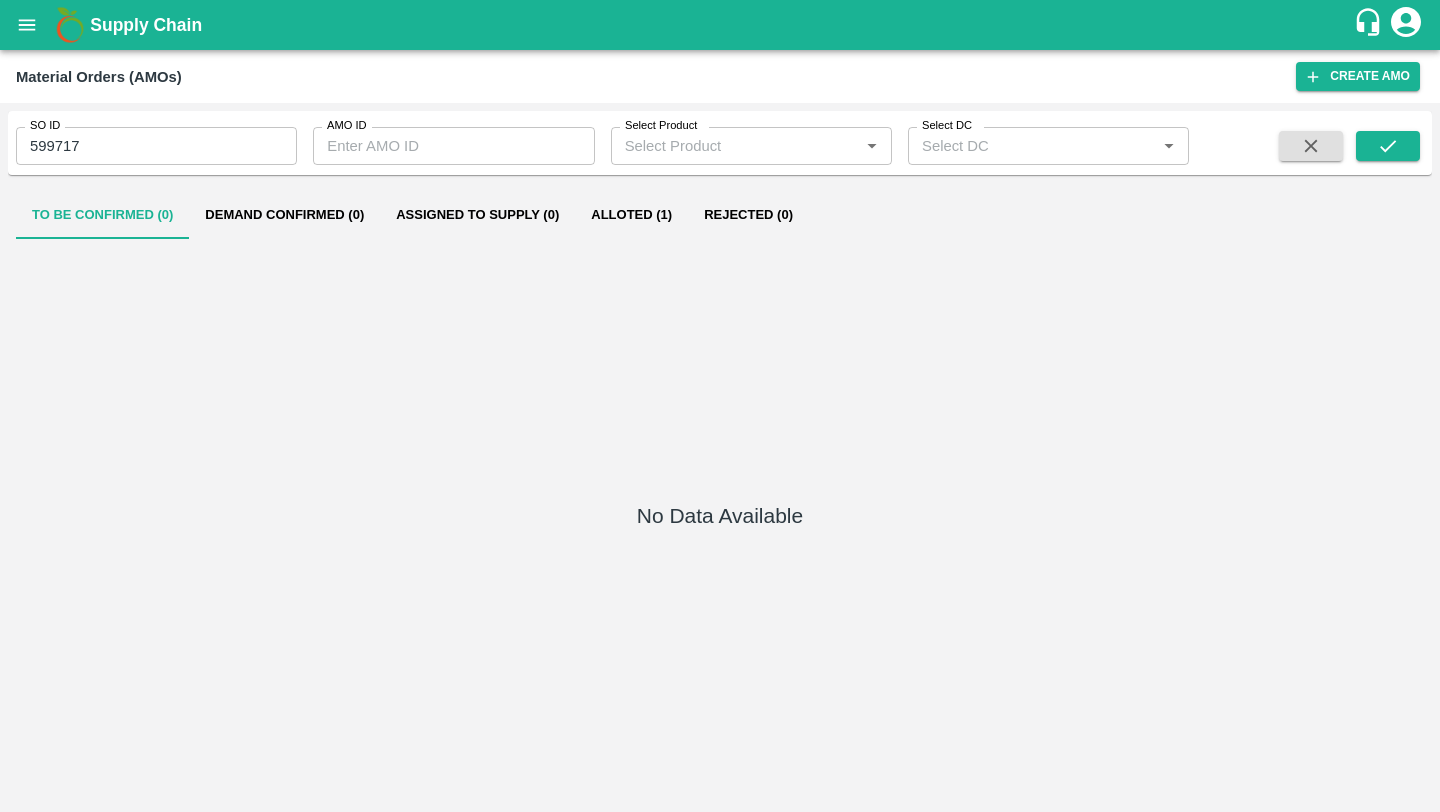 click on "Alloted (1)" at bounding box center [631, 215] 